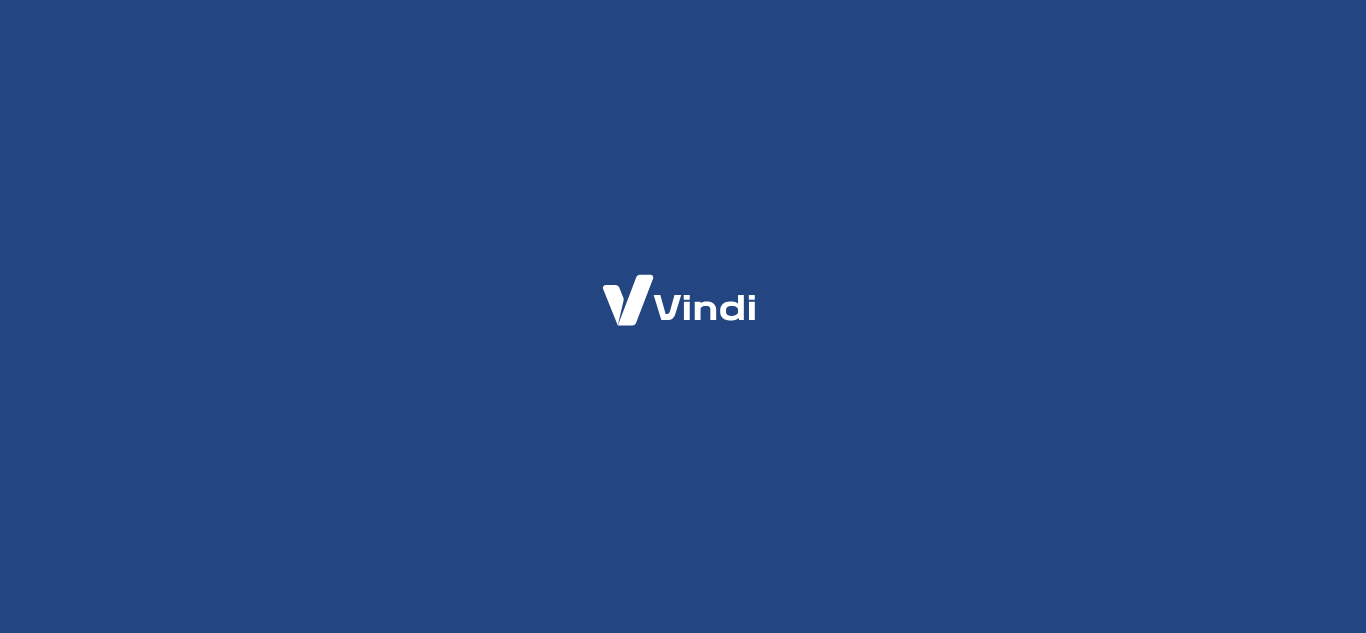 scroll, scrollTop: 0, scrollLeft: 0, axis: both 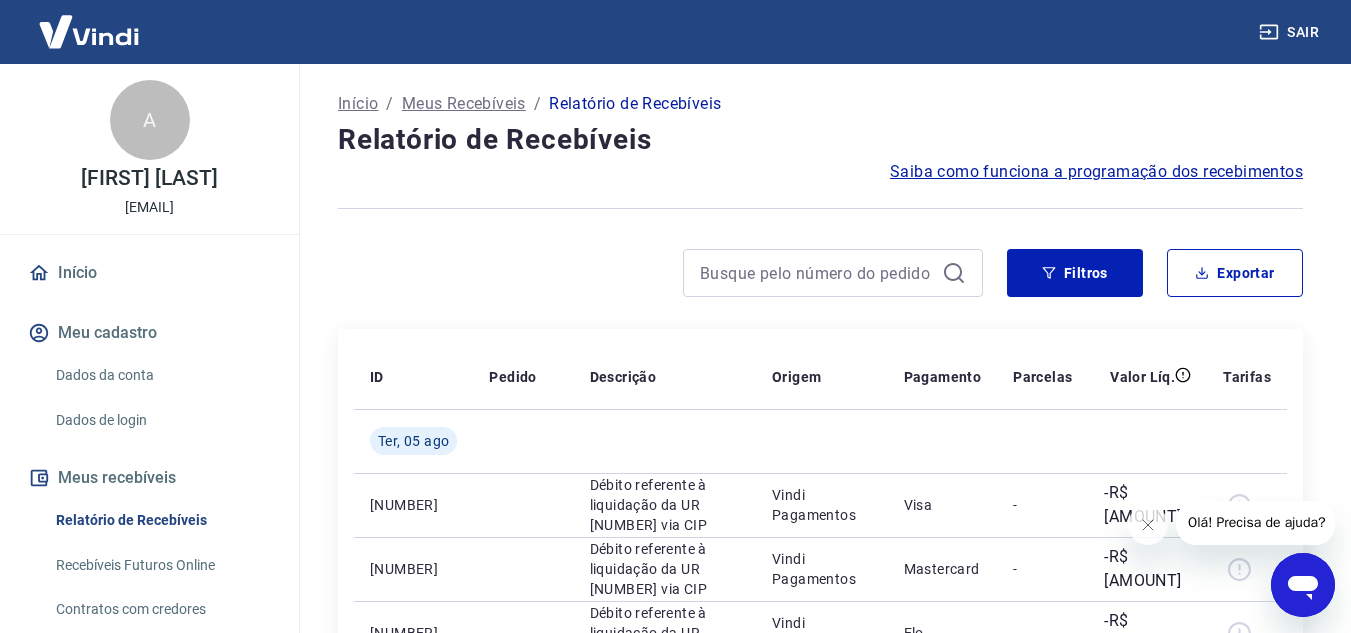 click at bounding box center (89, 31) 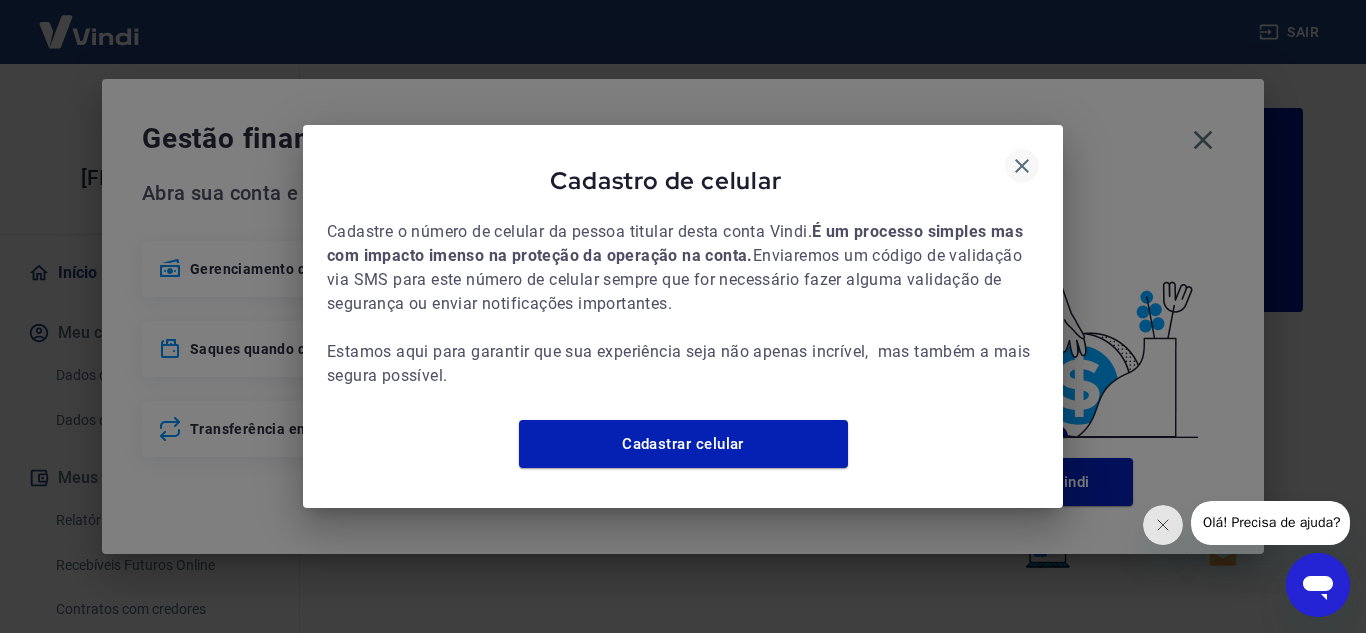 click 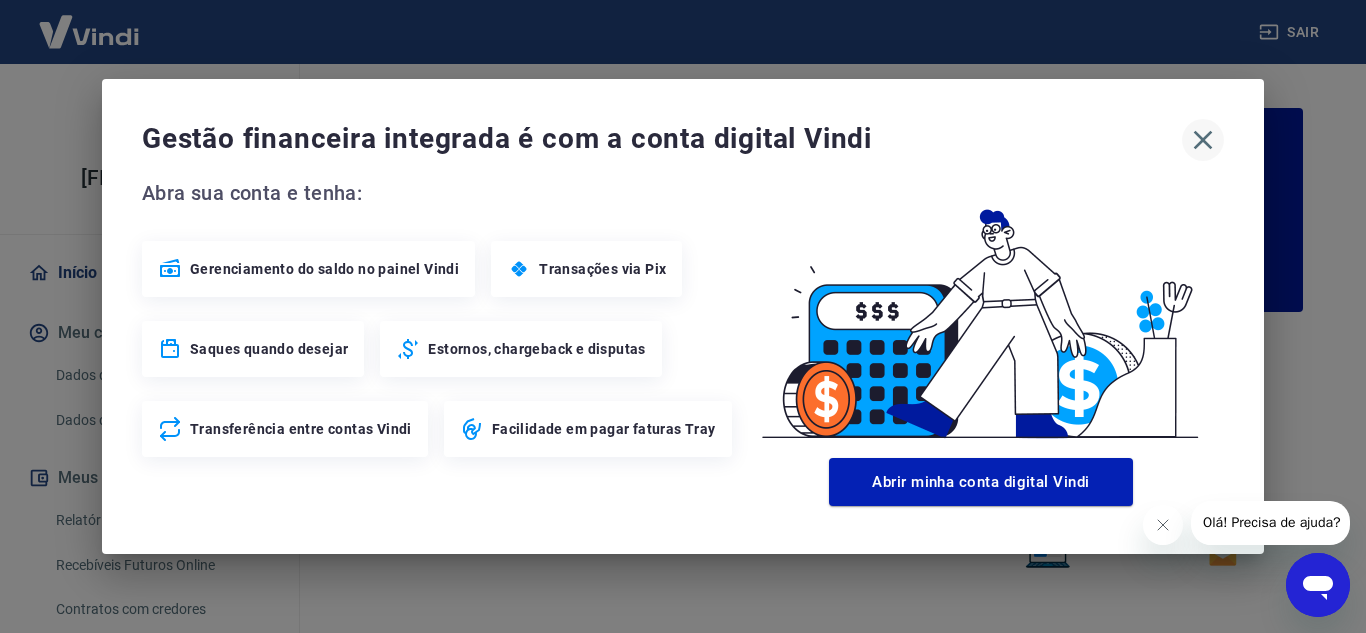 click 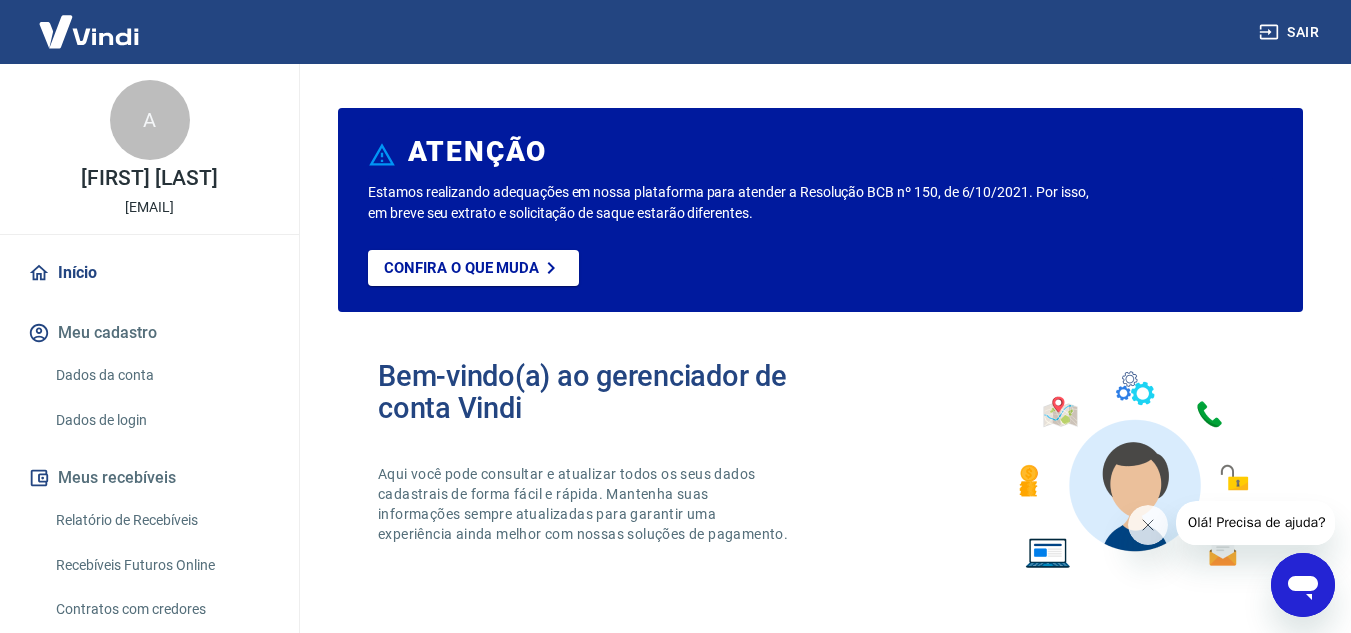 click at bounding box center [89, 31] 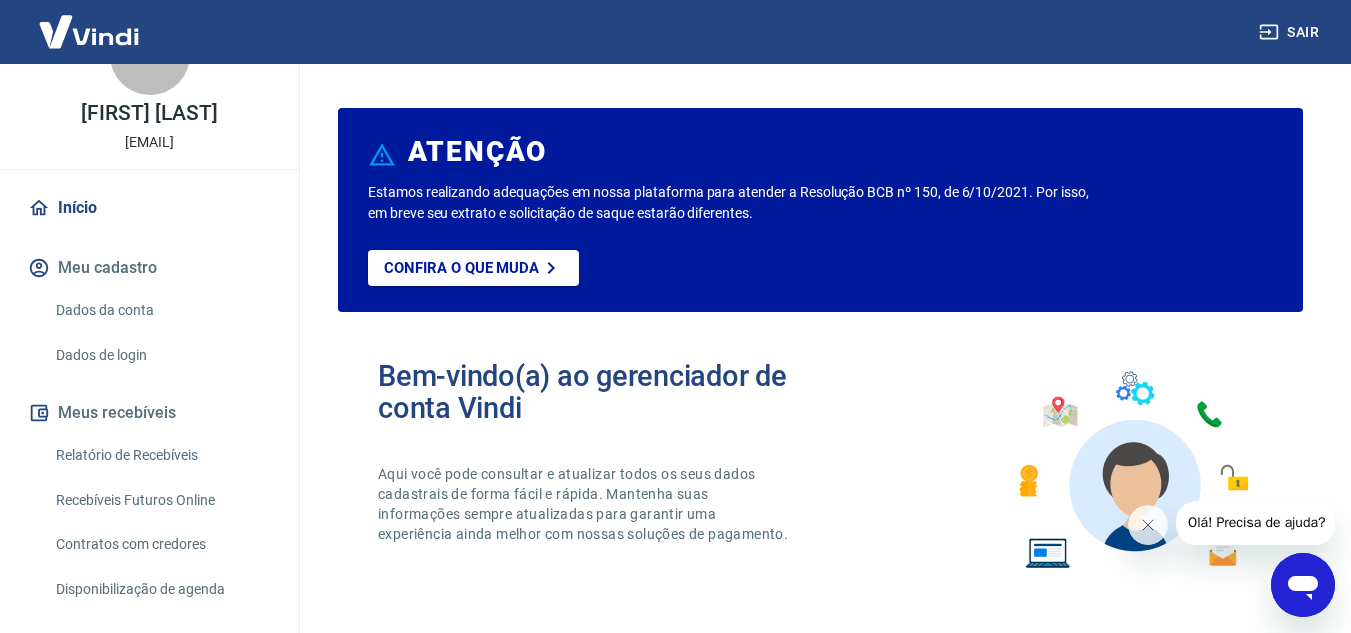scroll, scrollTop: 161, scrollLeft: 0, axis: vertical 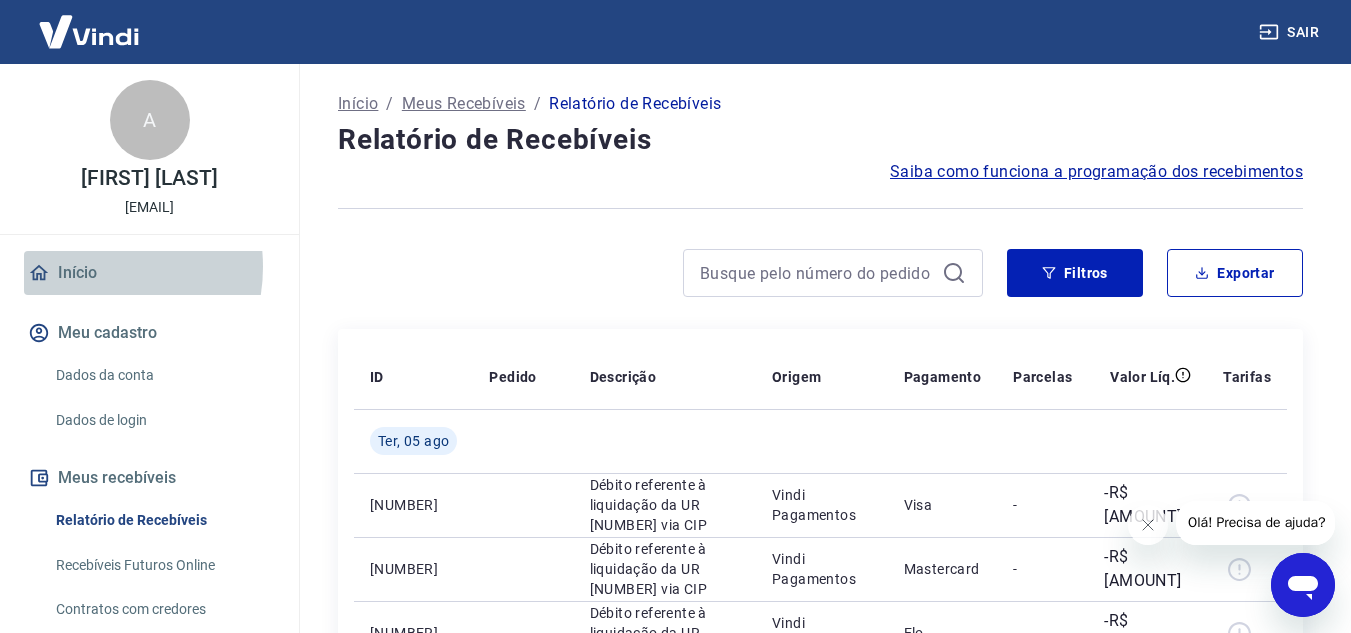 click on "Início" at bounding box center (149, 273) 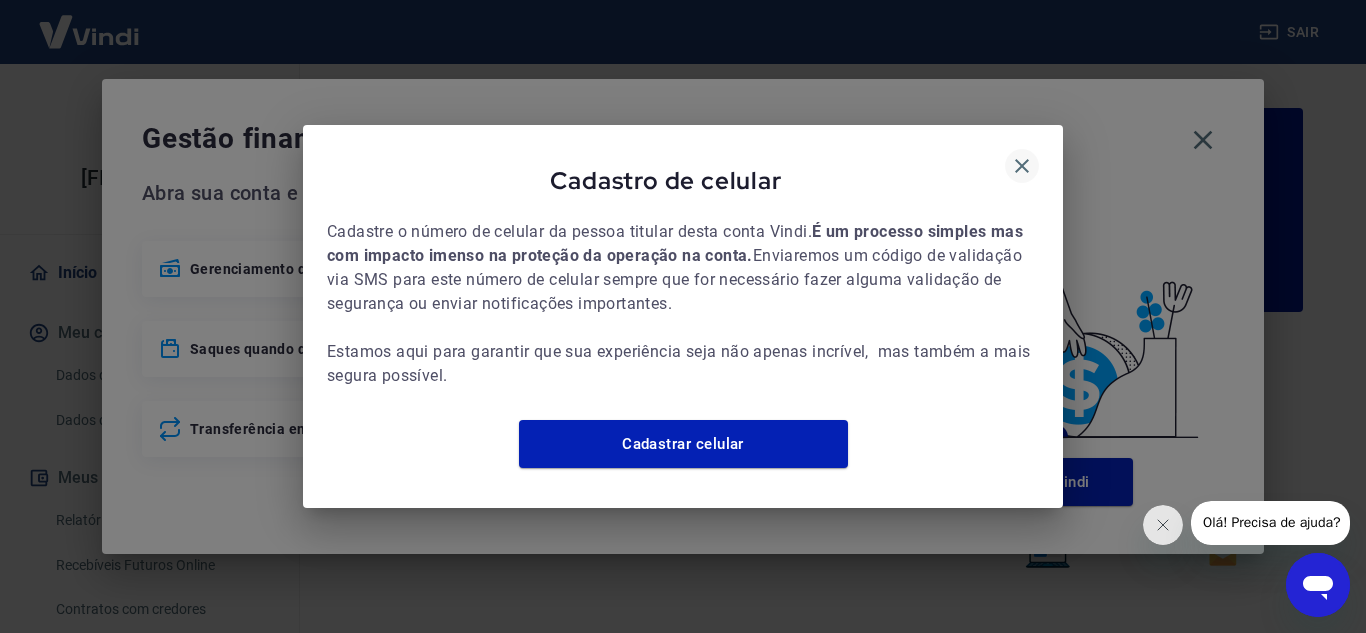 click 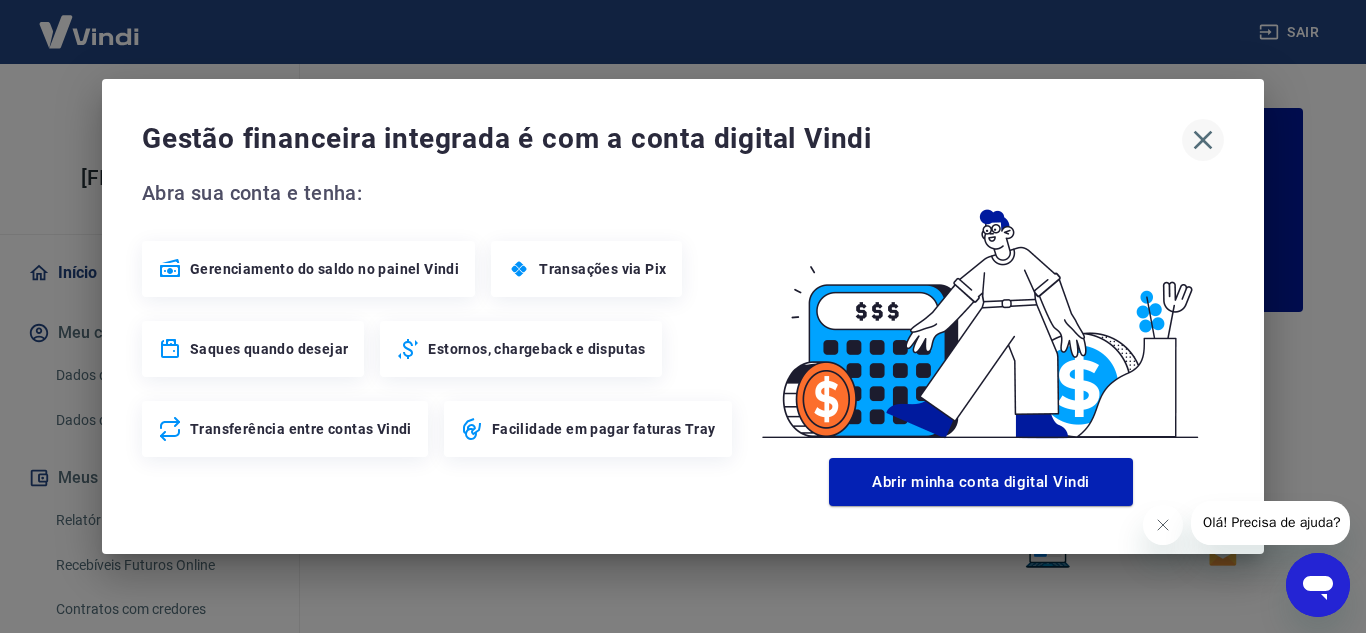 click 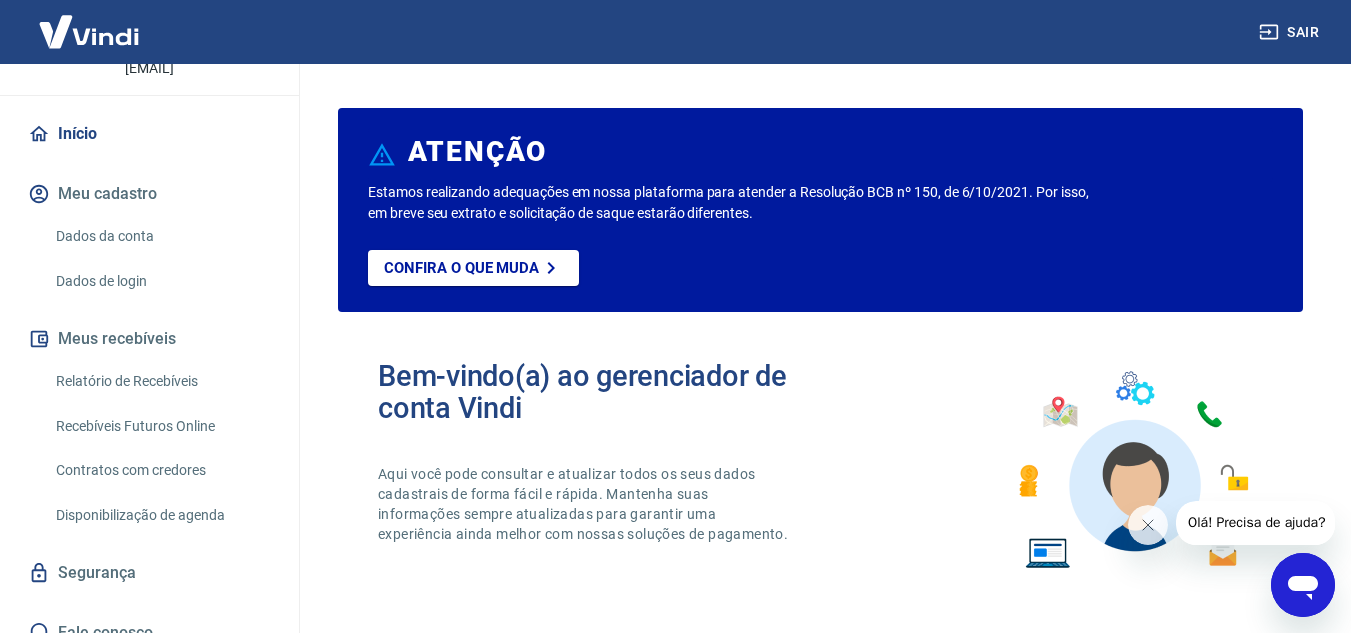 scroll, scrollTop: 161, scrollLeft: 0, axis: vertical 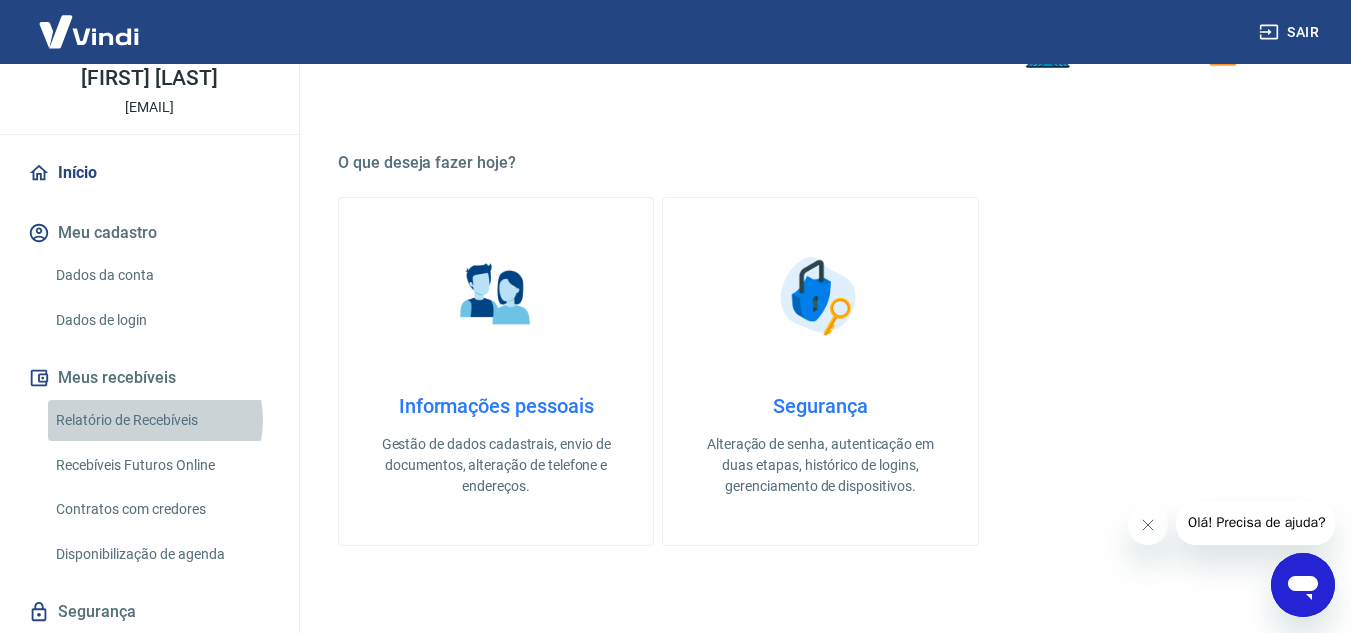 click on "Relatório de Recebíveis" at bounding box center [161, 420] 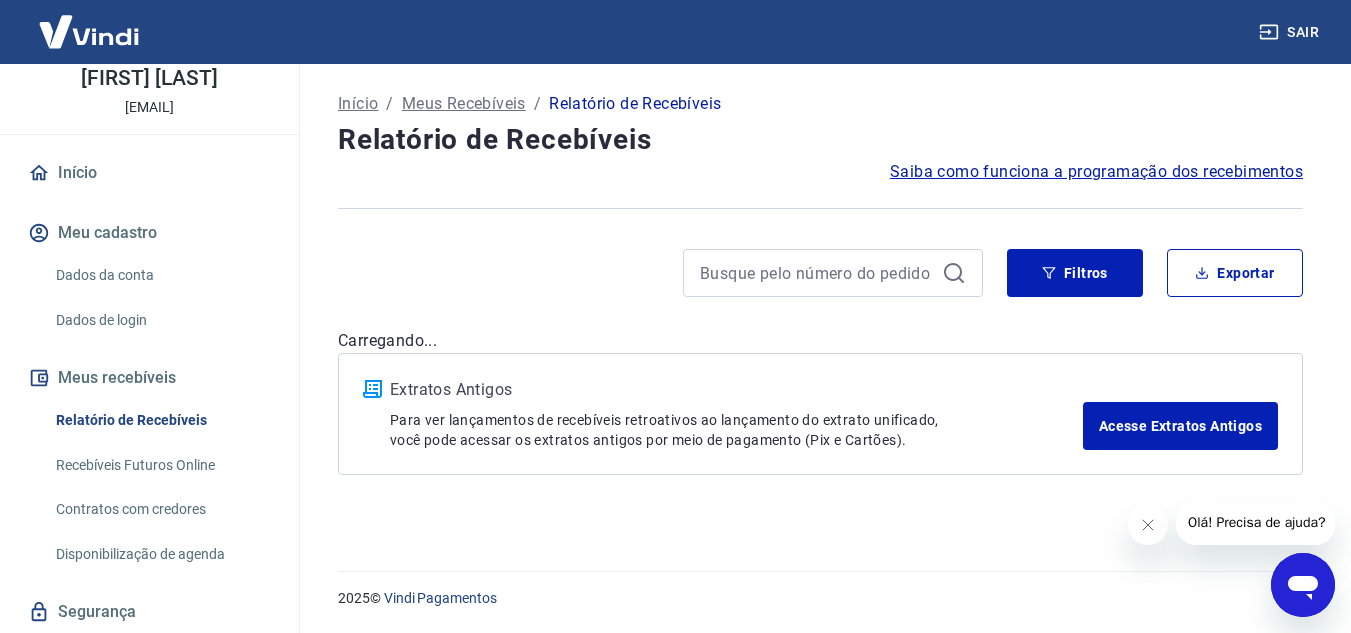 scroll, scrollTop: 0, scrollLeft: 0, axis: both 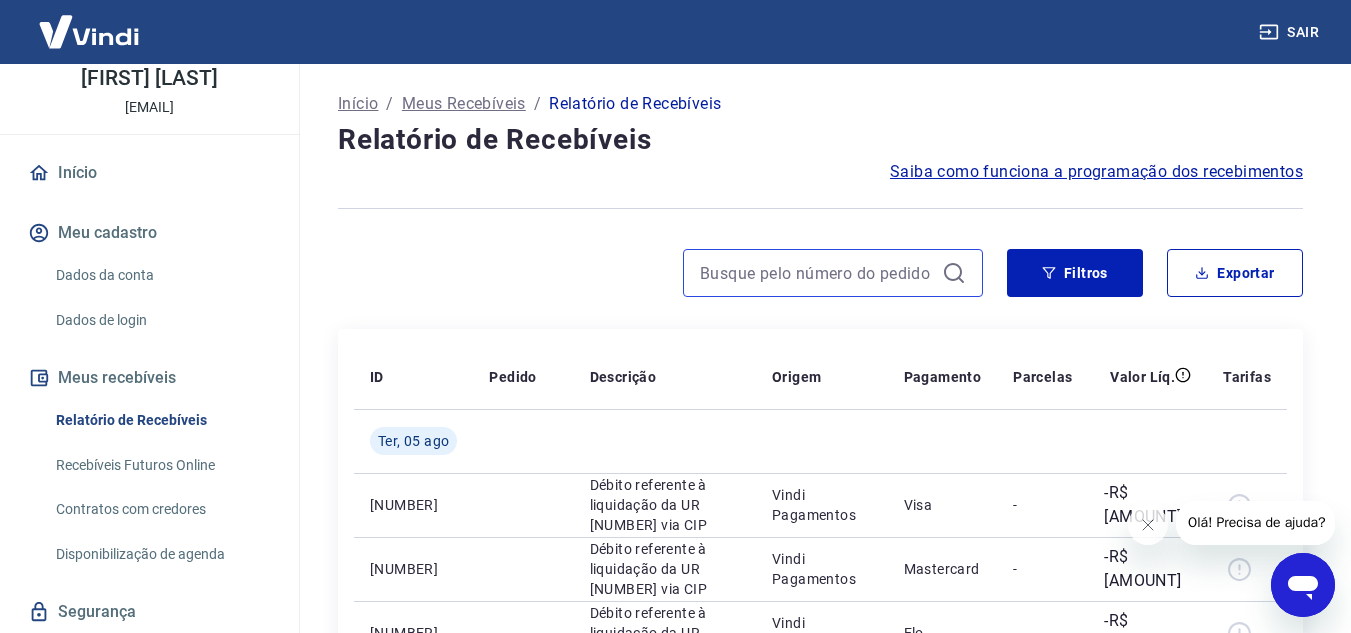 click at bounding box center (817, 273) 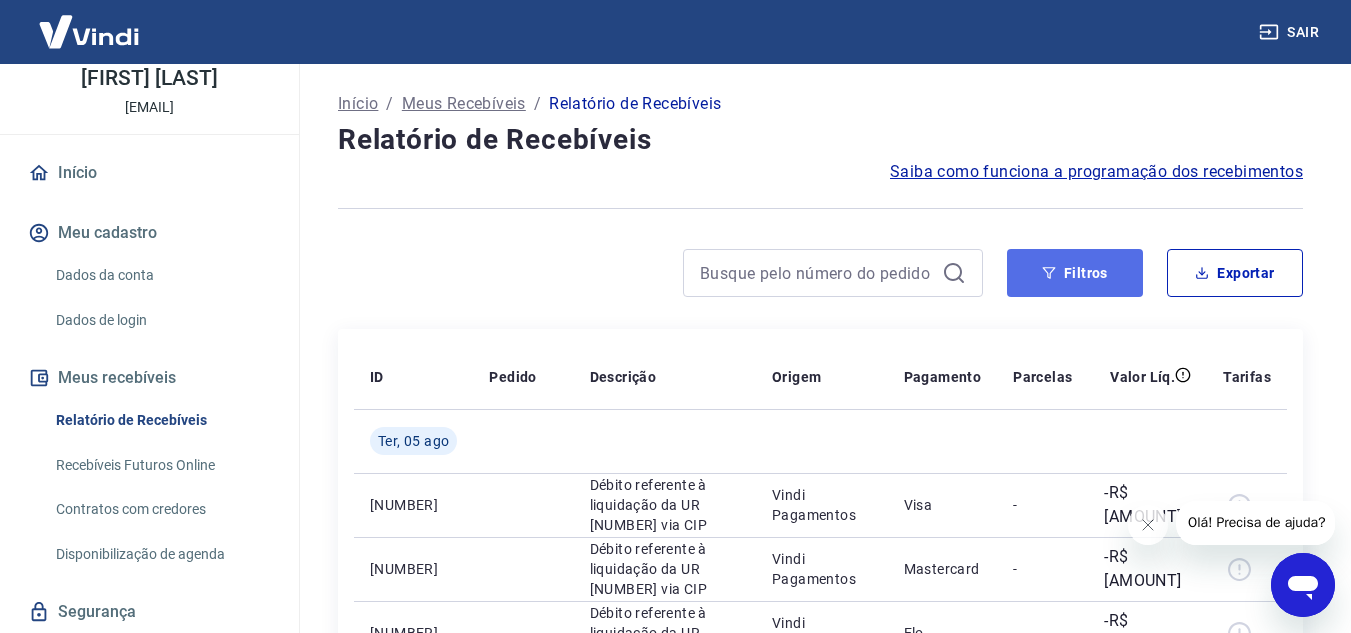 click 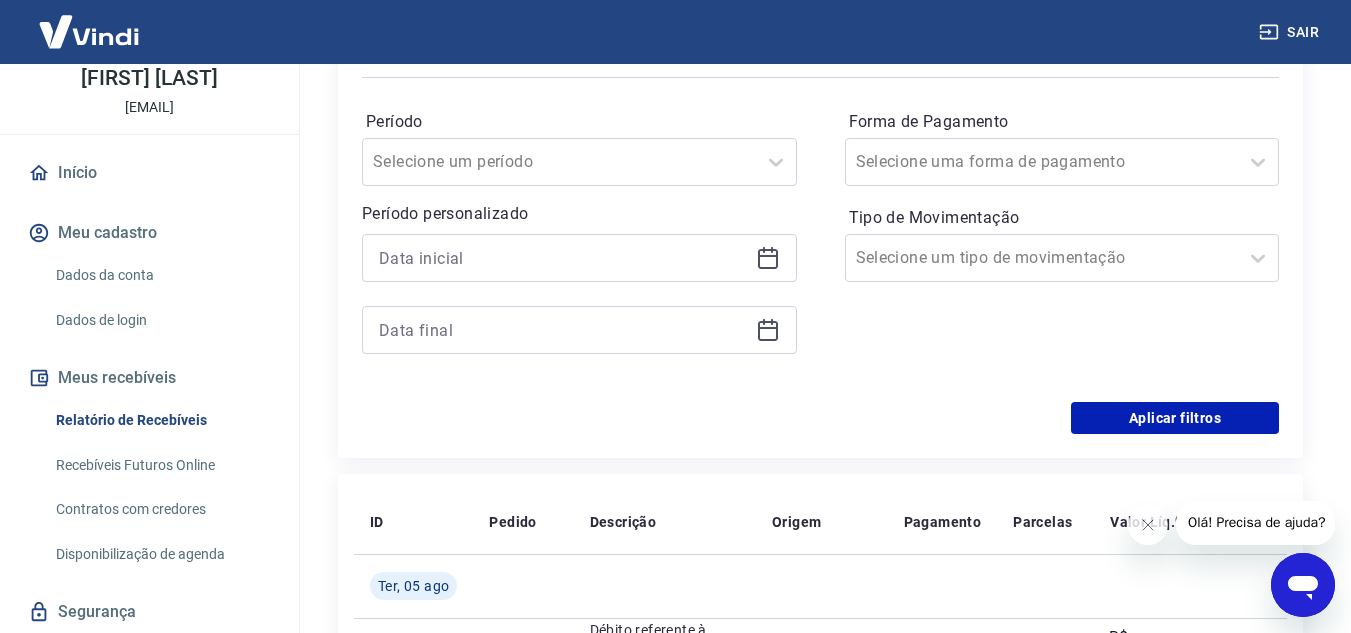 scroll, scrollTop: 100, scrollLeft: 0, axis: vertical 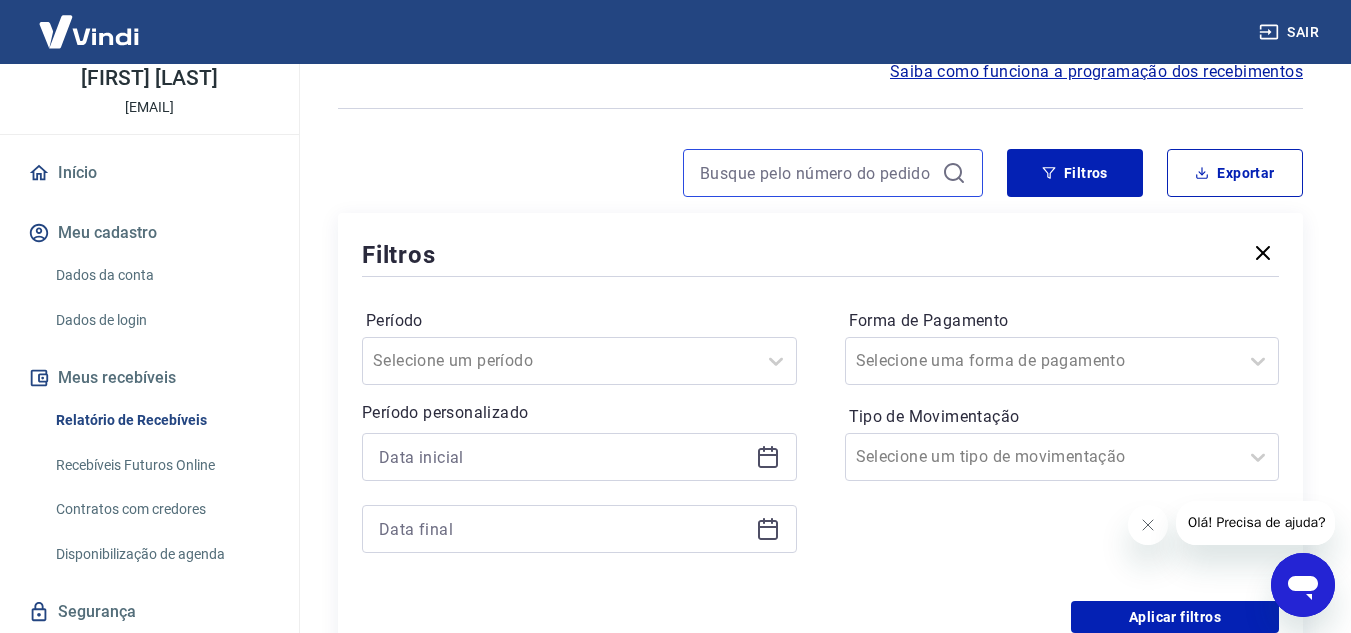 click at bounding box center (817, 173) 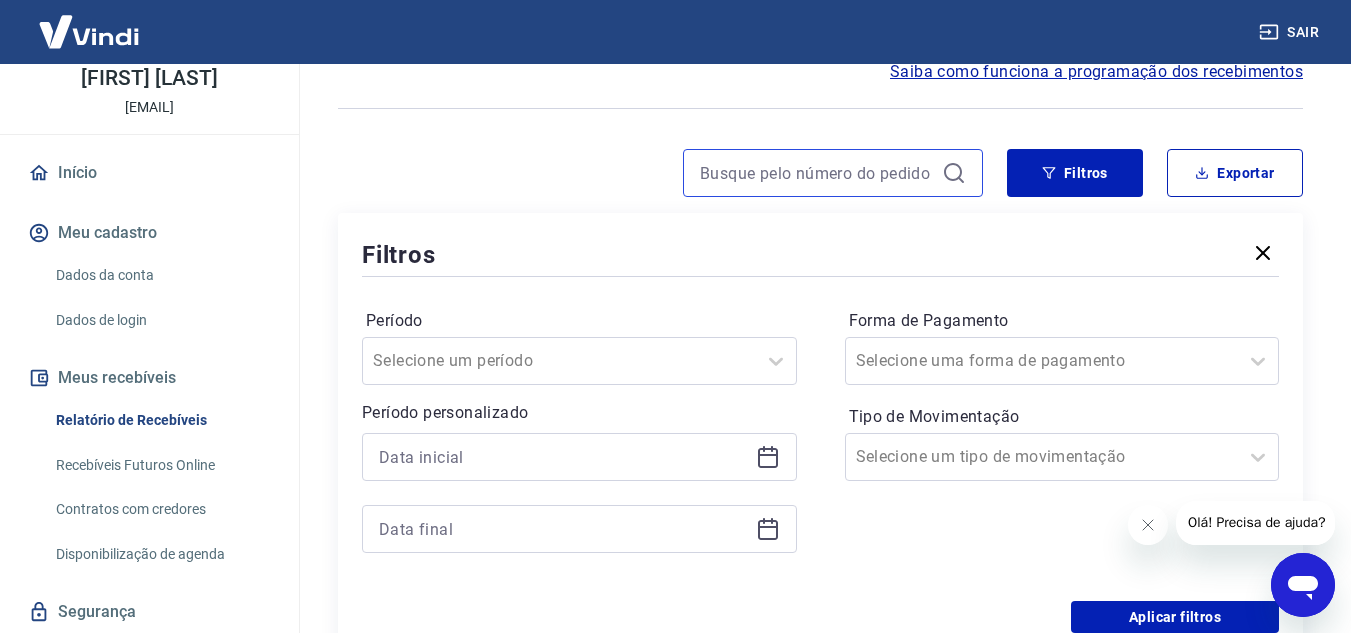 paste on "[NUMBER]" 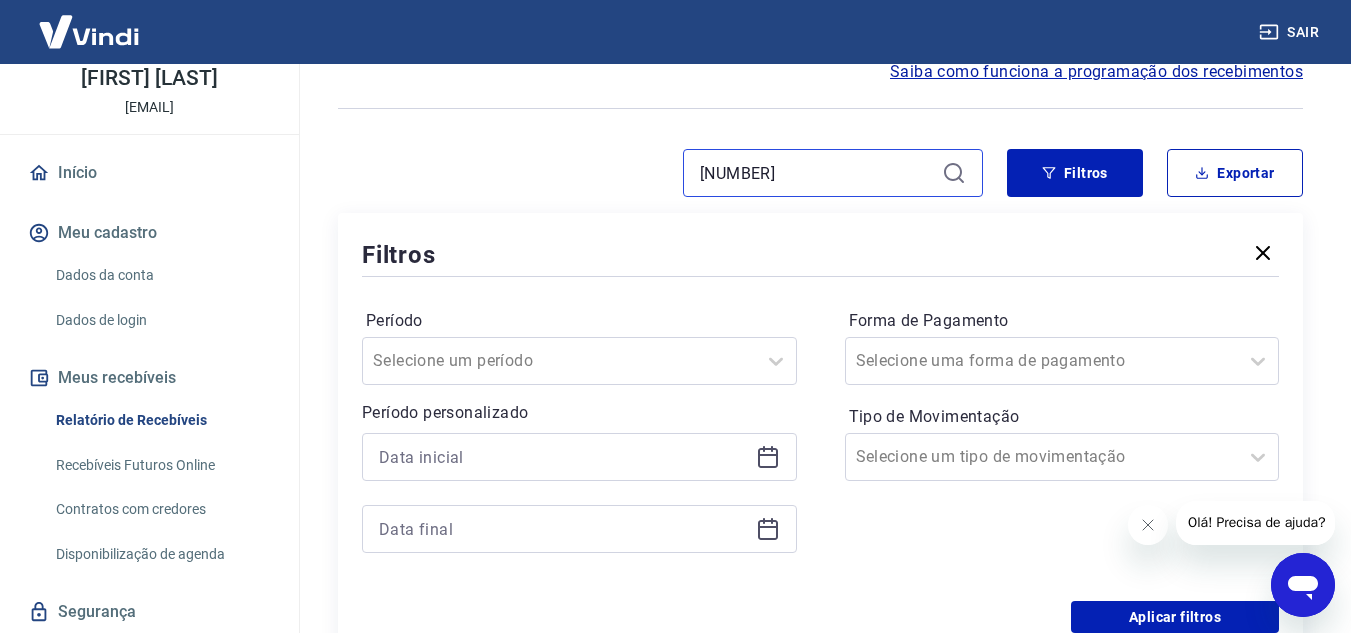 click on "[NUMBER]" at bounding box center [817, 173] 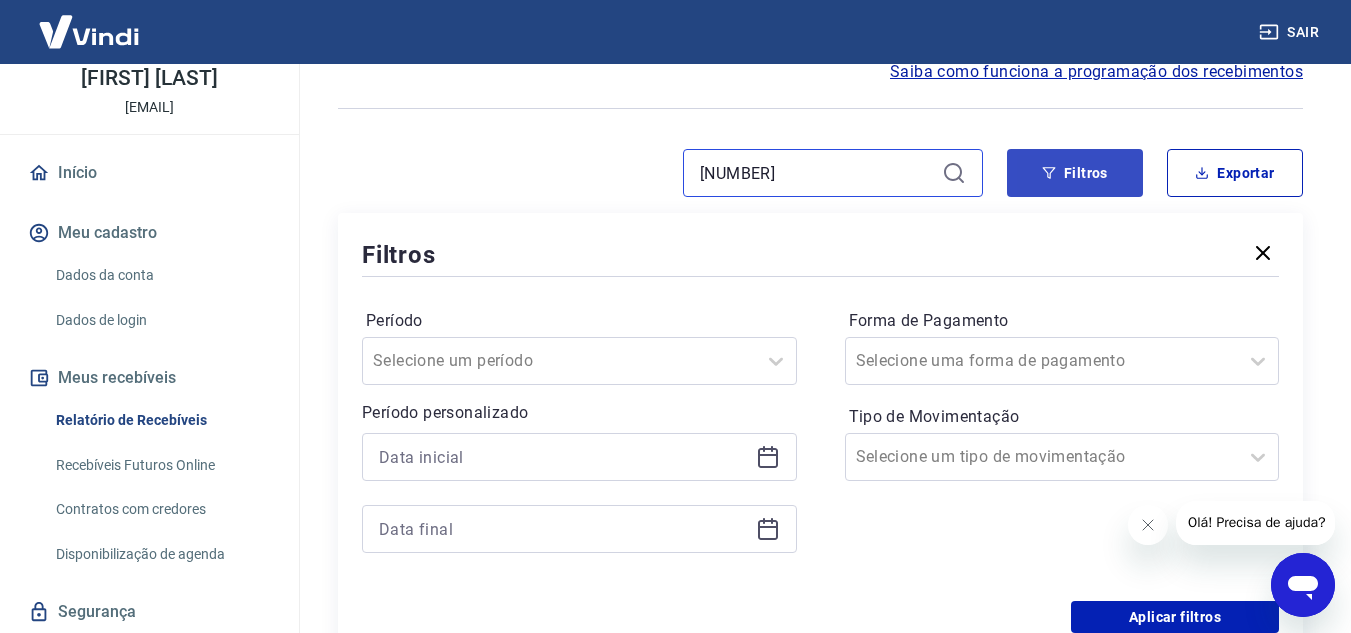 type on "[NUMBER]" 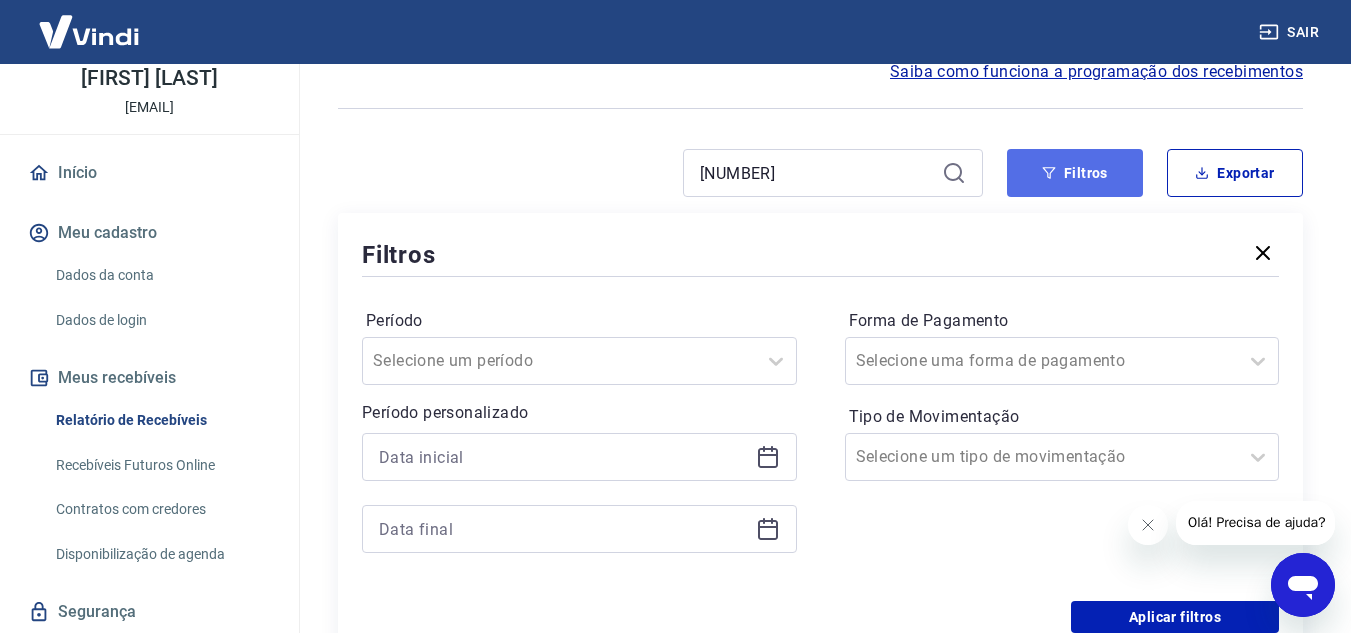 click on "Filtros" at bounding box center (1075, 173) 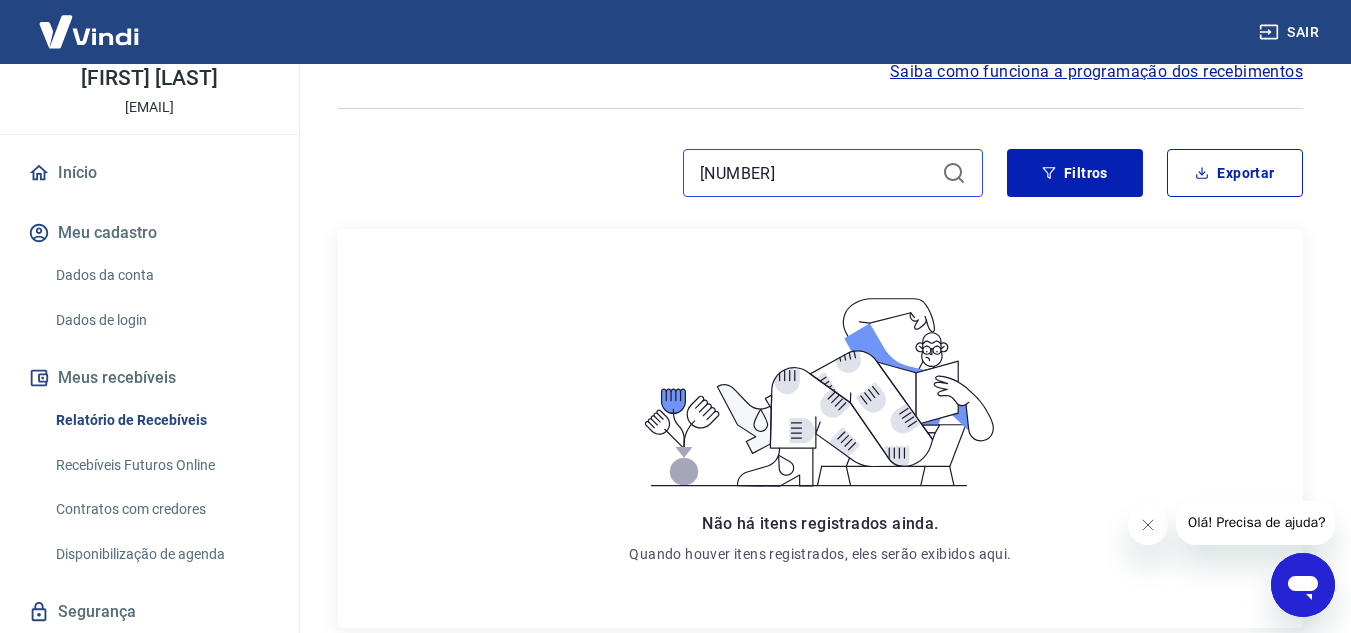click on "[NUMBER]" at bounding box center (817, 173) 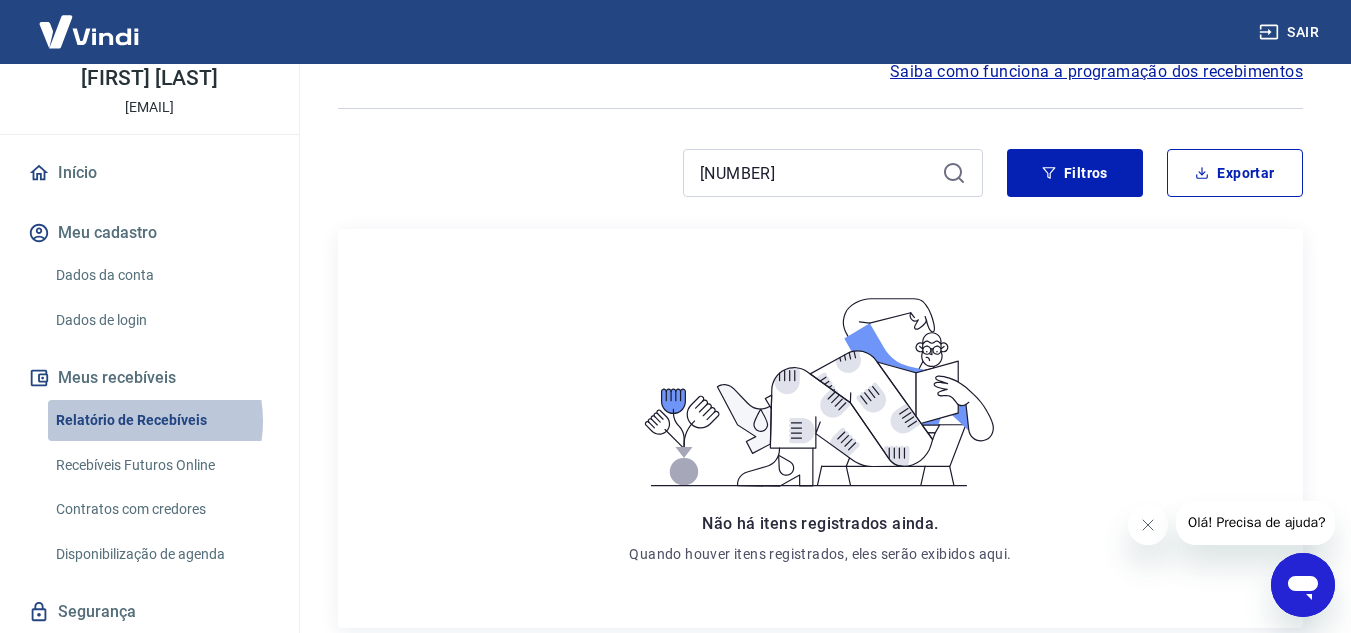 click on "Relatório de Recebíveis" at bounding box center (161, 420) 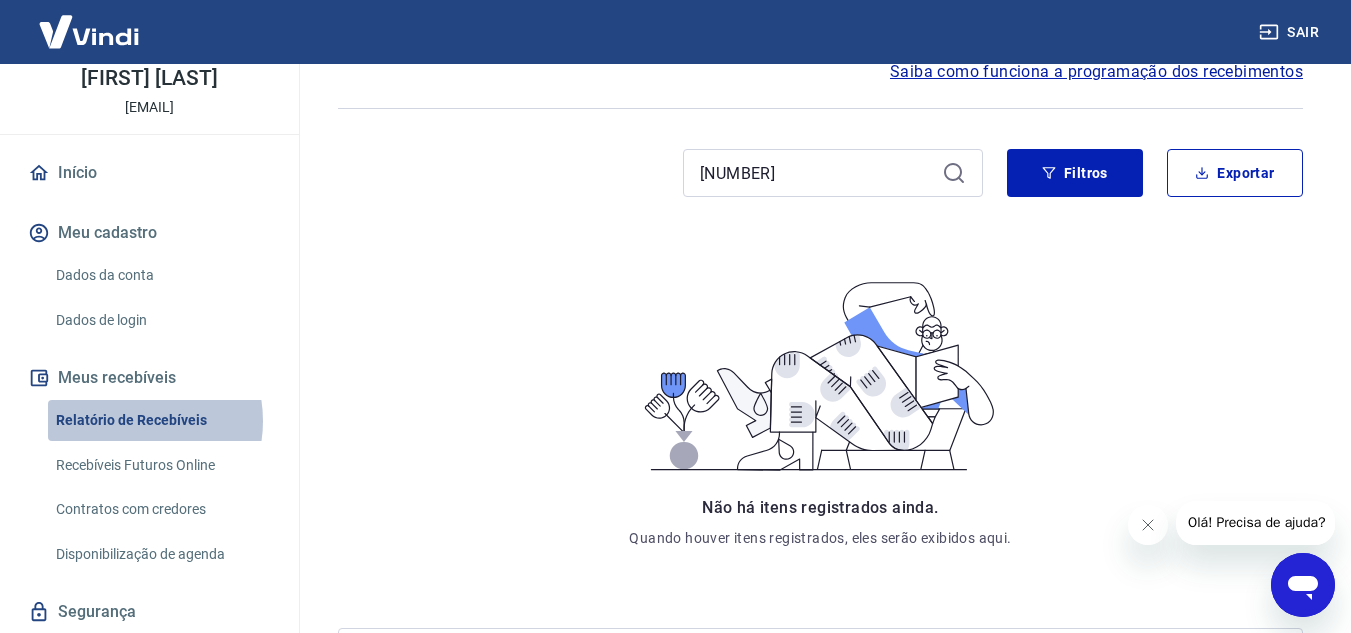 scroll, scrollTop: 0, scrollLeft: 0, axis: both 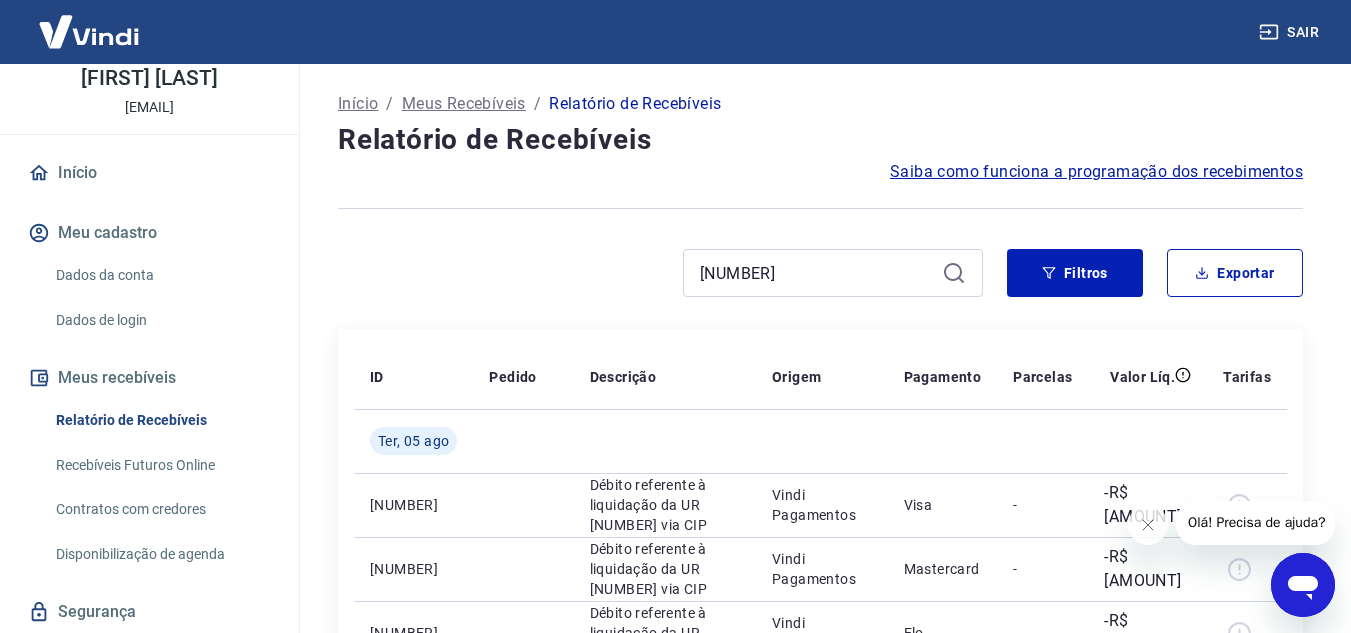 click 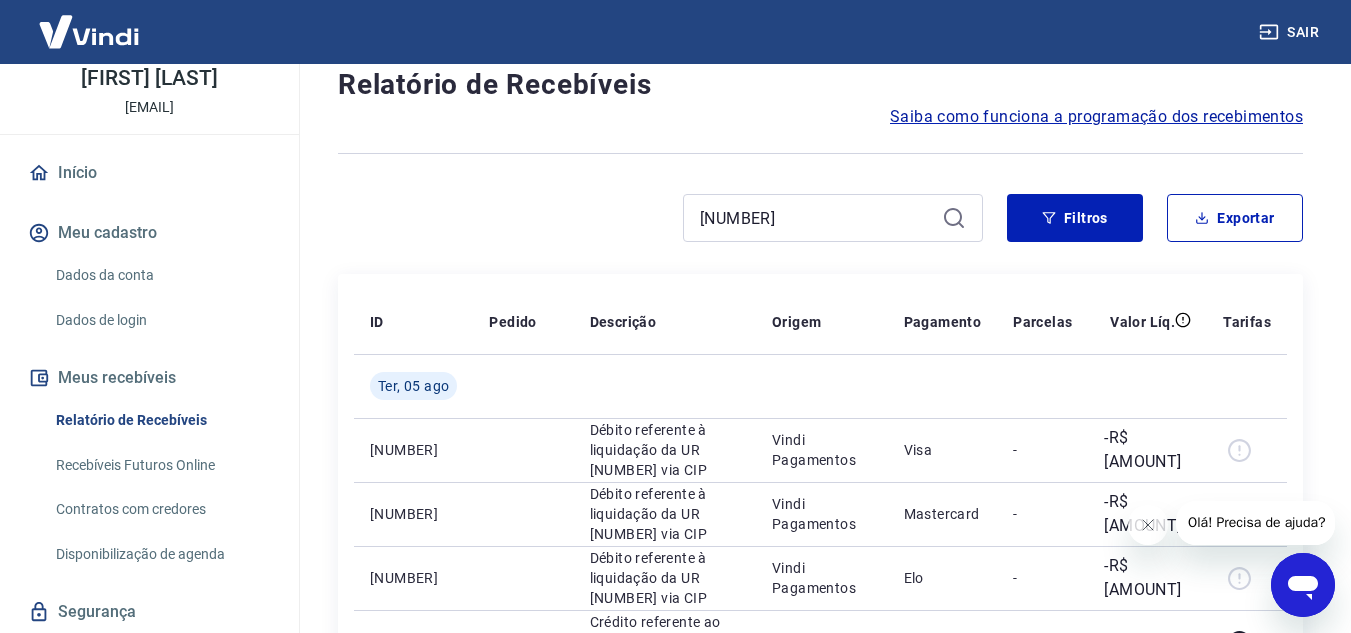 scroll, scrollTop: 100, scrollLeft: 0, axis: vertical 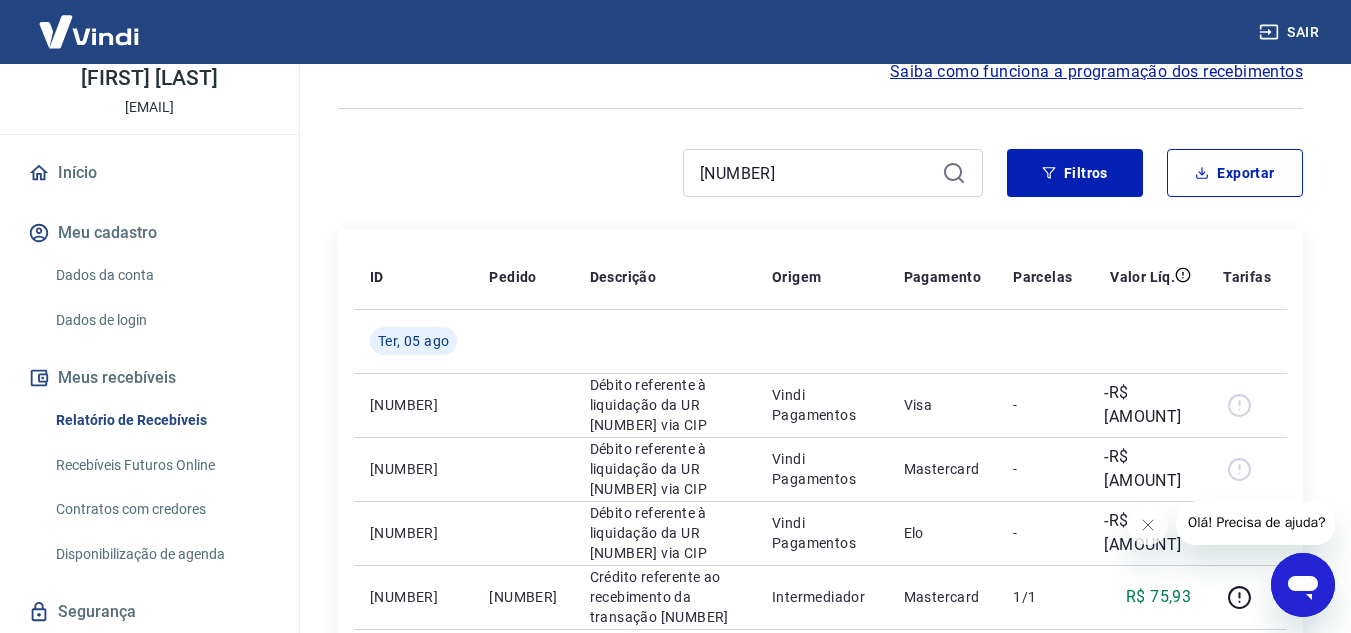 click 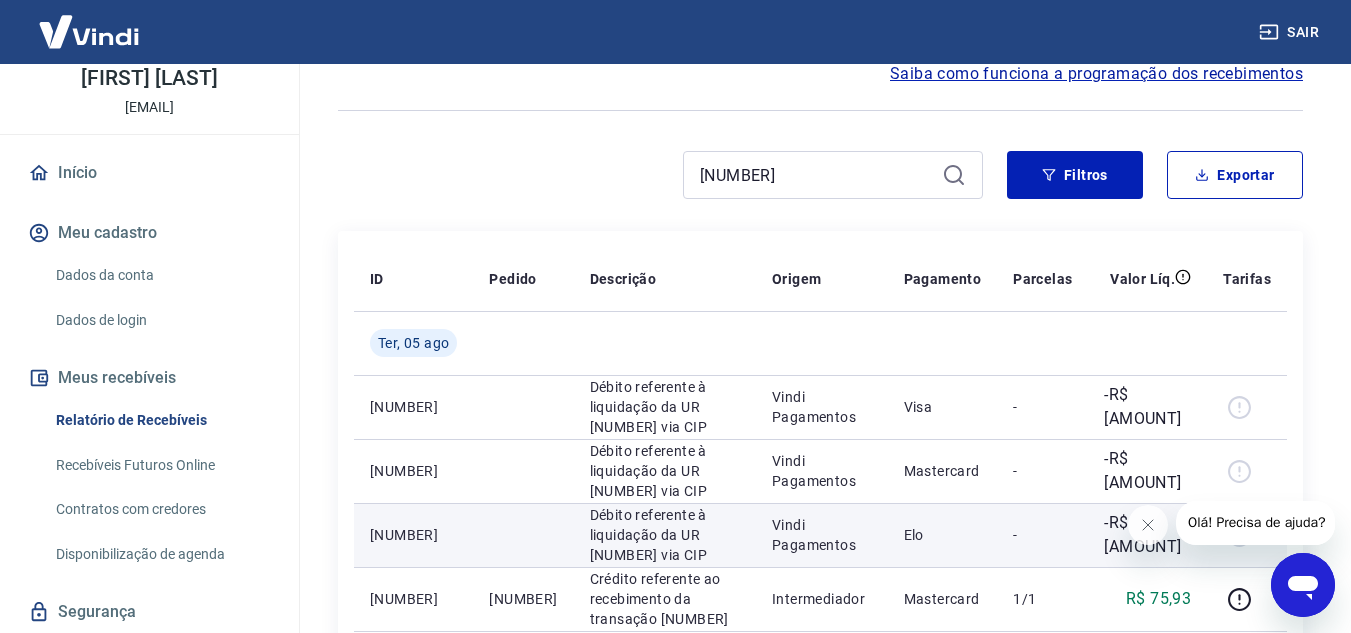 scroll, scrollTop: 0, scrollLeft: 0, axis: both 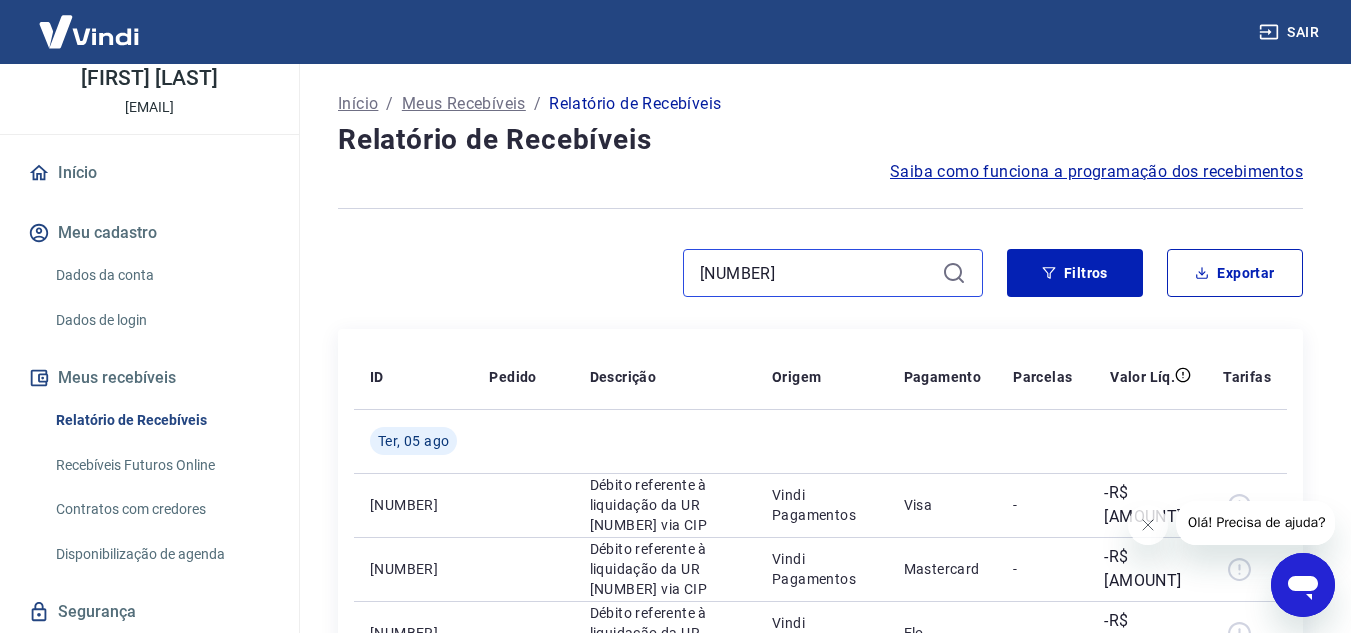 click on "[NUMBER]" at bounding box center [817, 273] 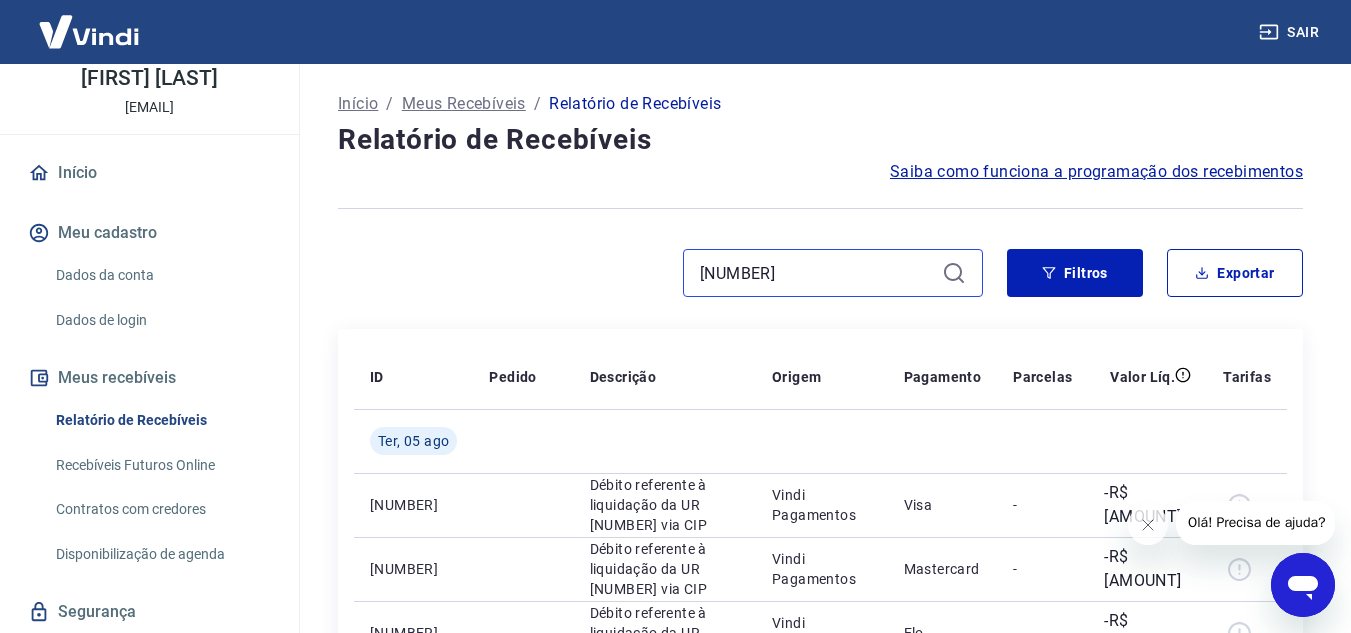 drag, startPoint x: 829, startPoint y: 274, endPoint x: 845, endPoint y: 276, distance: 16.124516 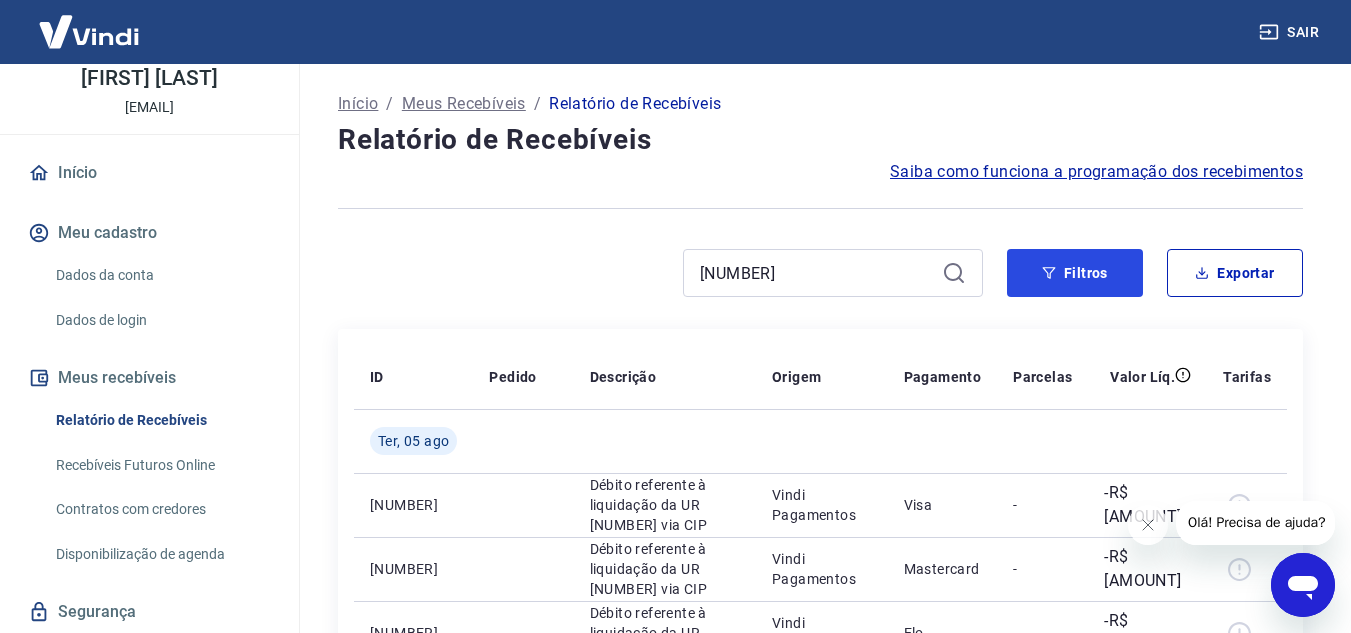 click on "Filtros" at bounding box center (1075, 273) 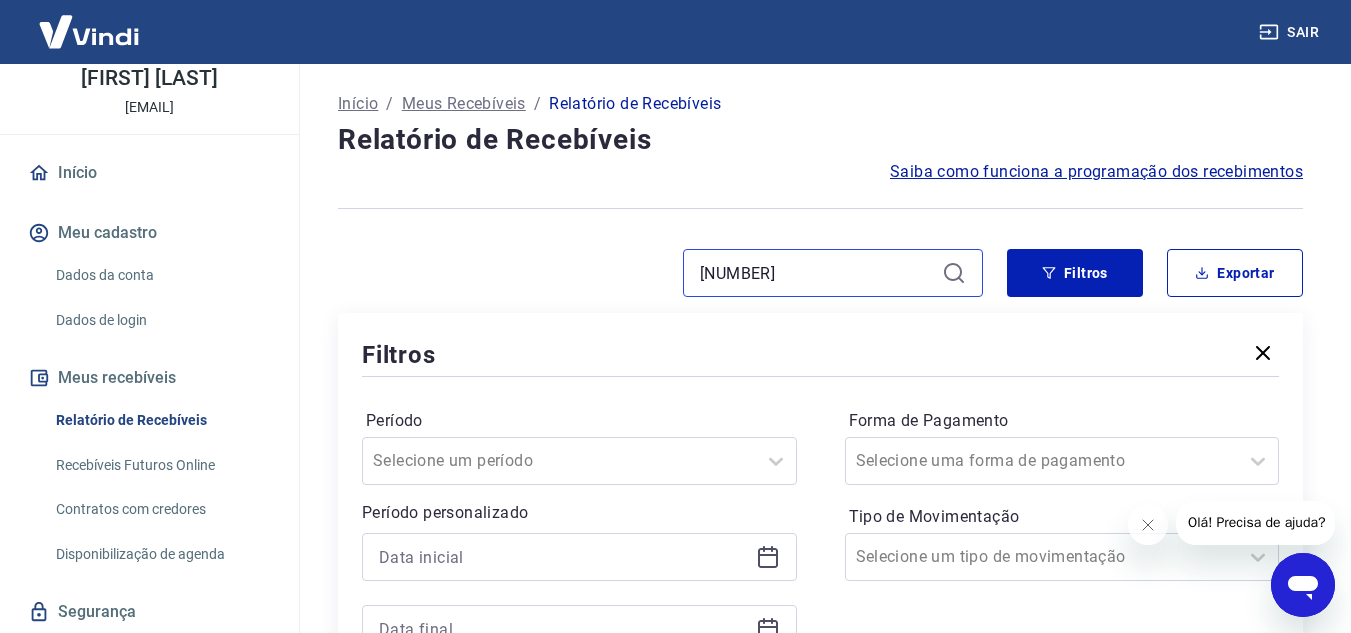 drag, startPoint x: 903, startPoint y: 274, endPoint x: 948, endPoint y: 270, distance: 45.17743 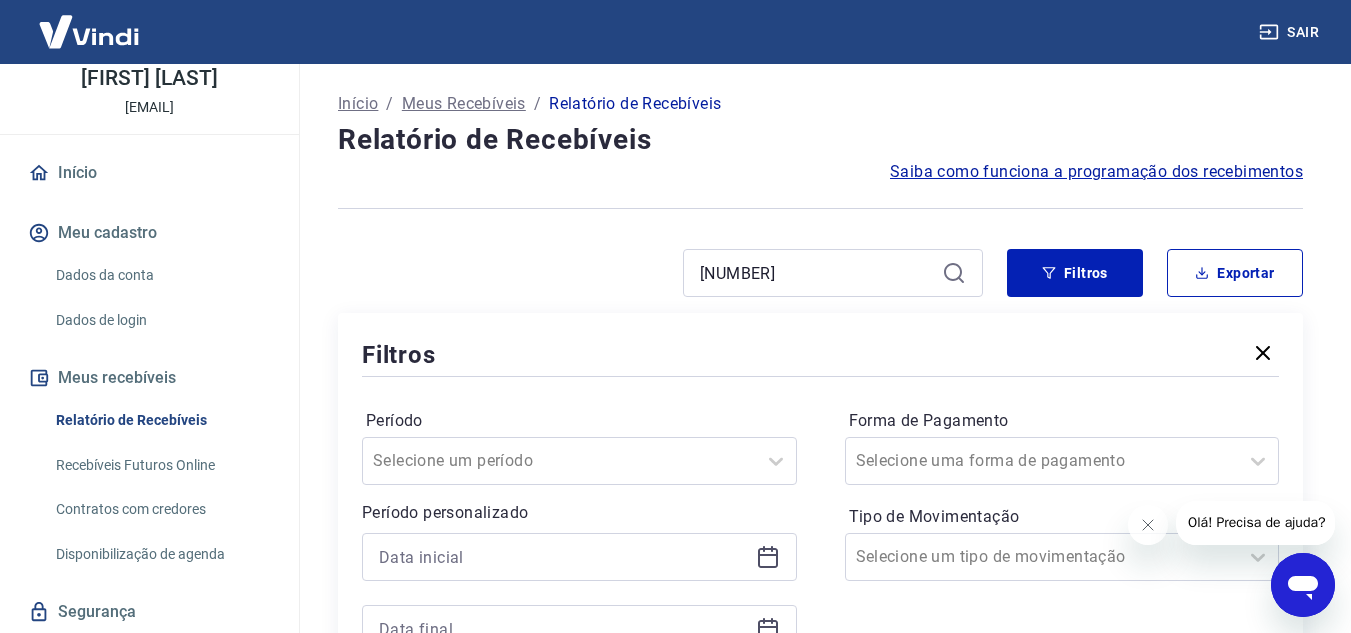 click 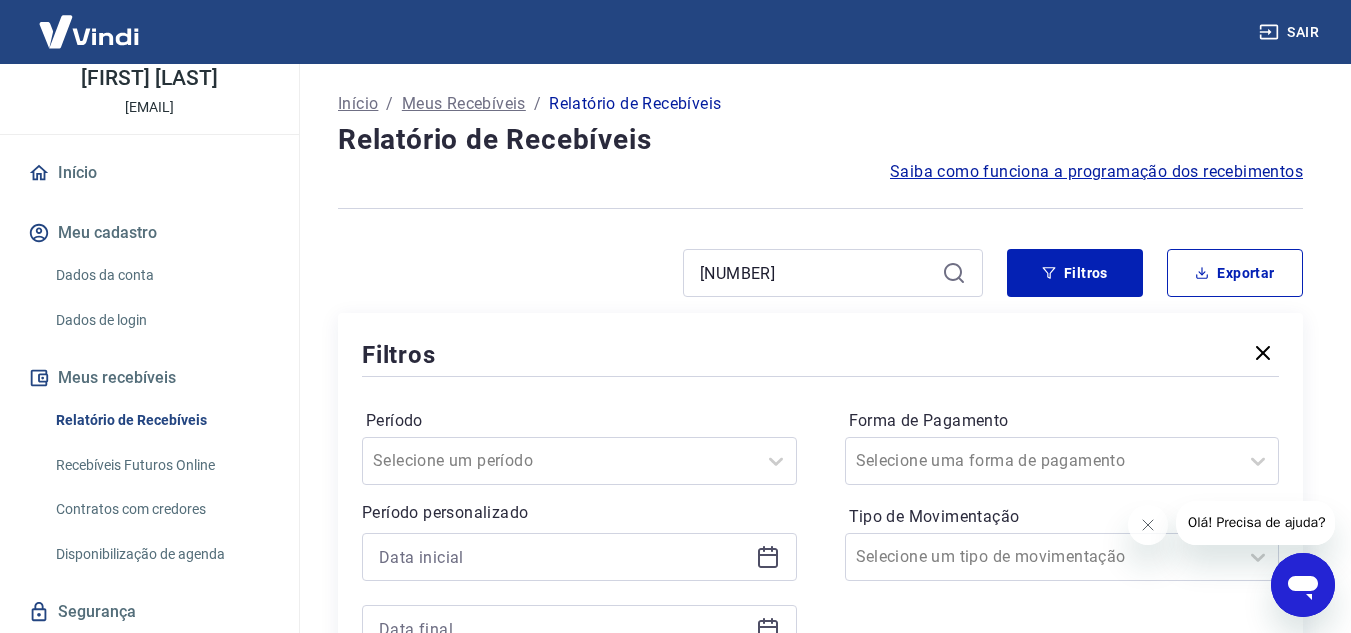 click 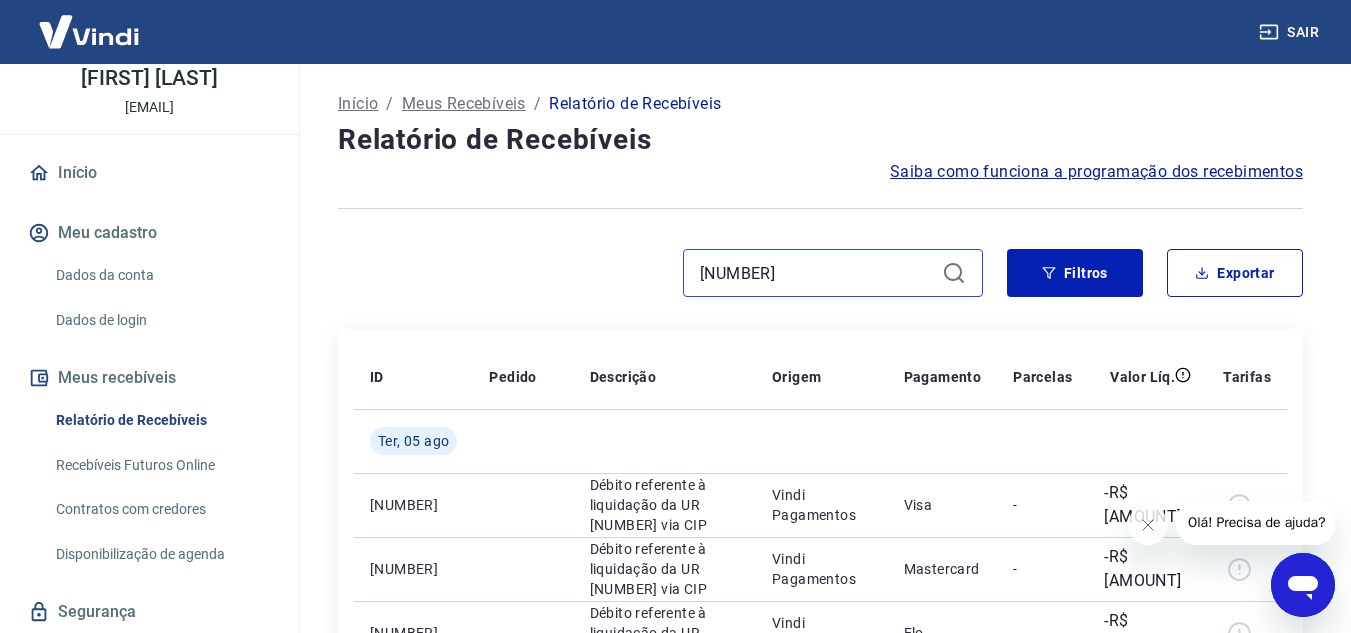 click on "[NUMBER]" at bounding box center [817, 273] 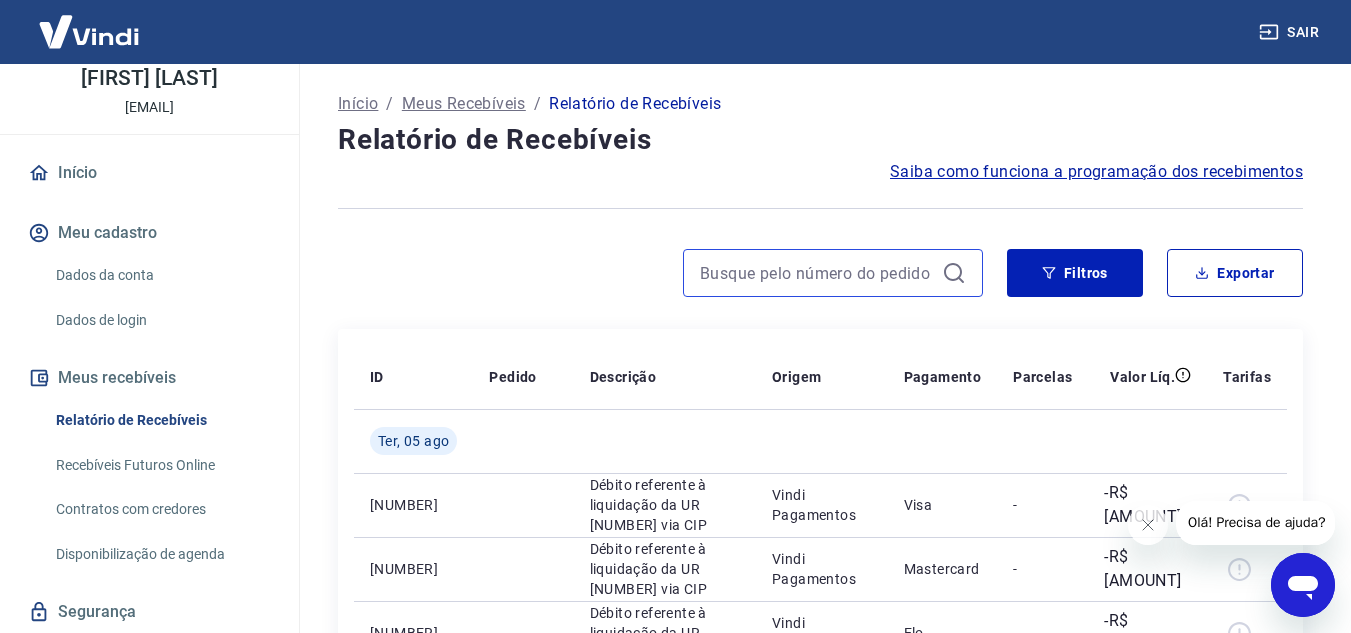type 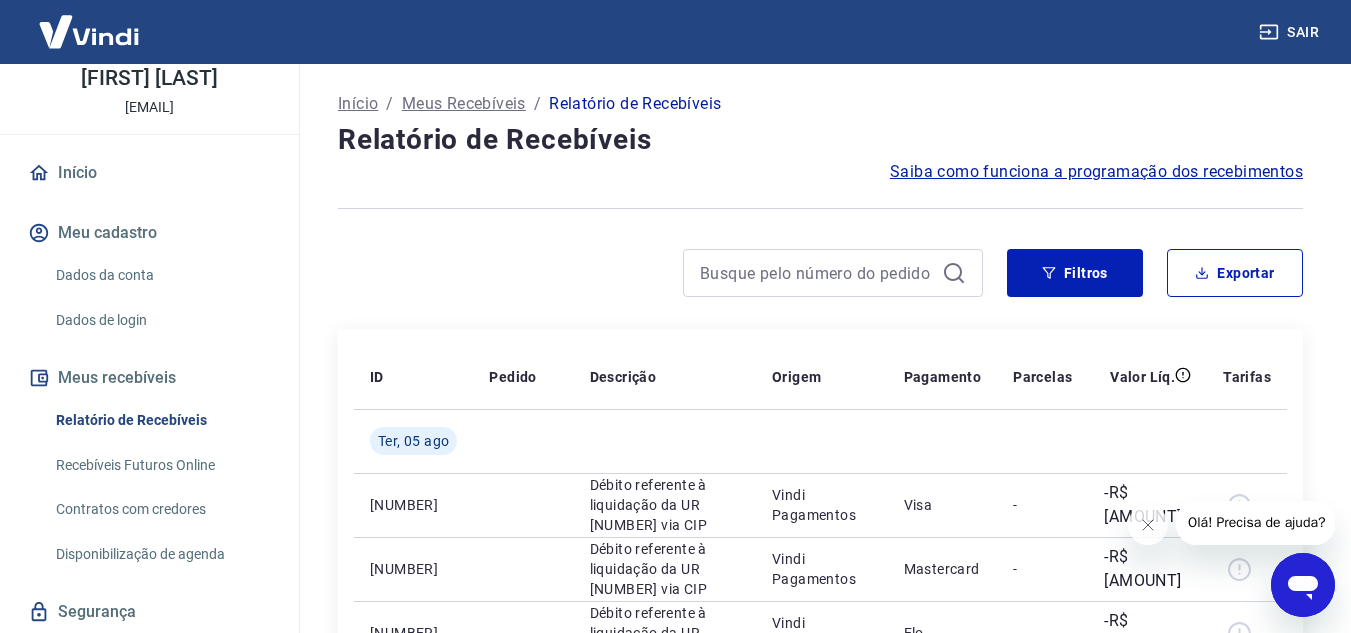 drag, startPoint x: 594, startPoint y: 285, endPoint x: 664, endPoint y: 249, distance: 78.714676 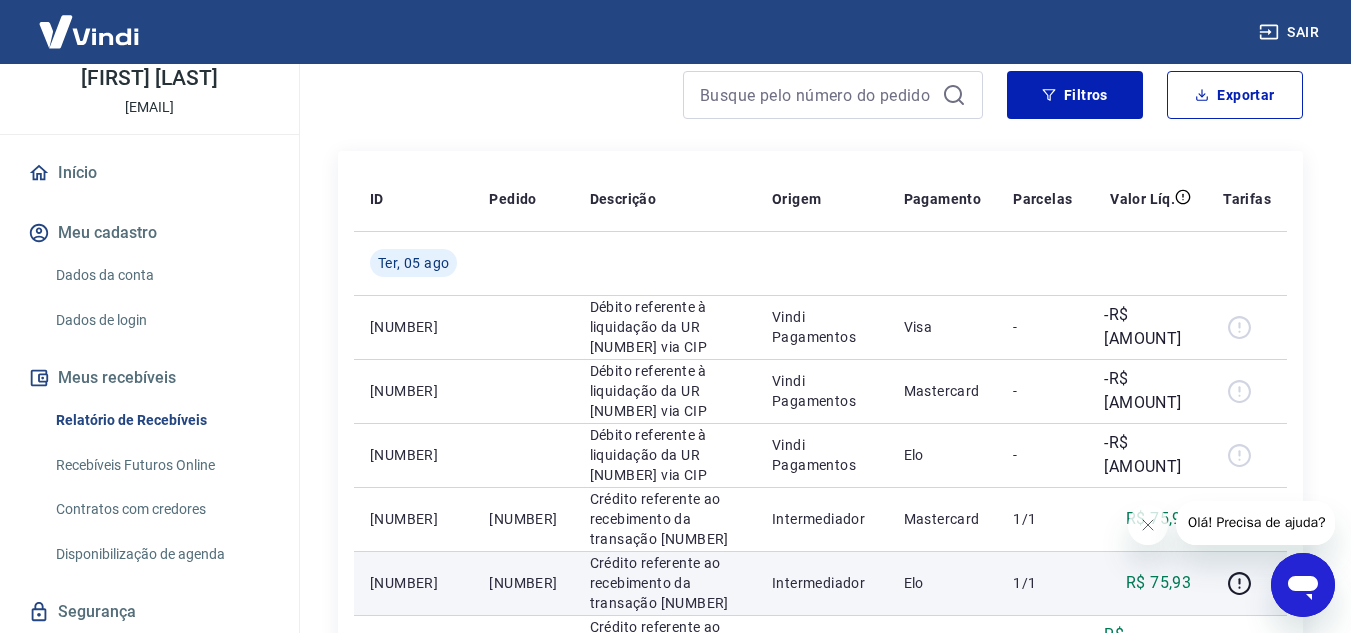 scroll, scrollTop: 400, scrollLeft: 0, axis: vertical 